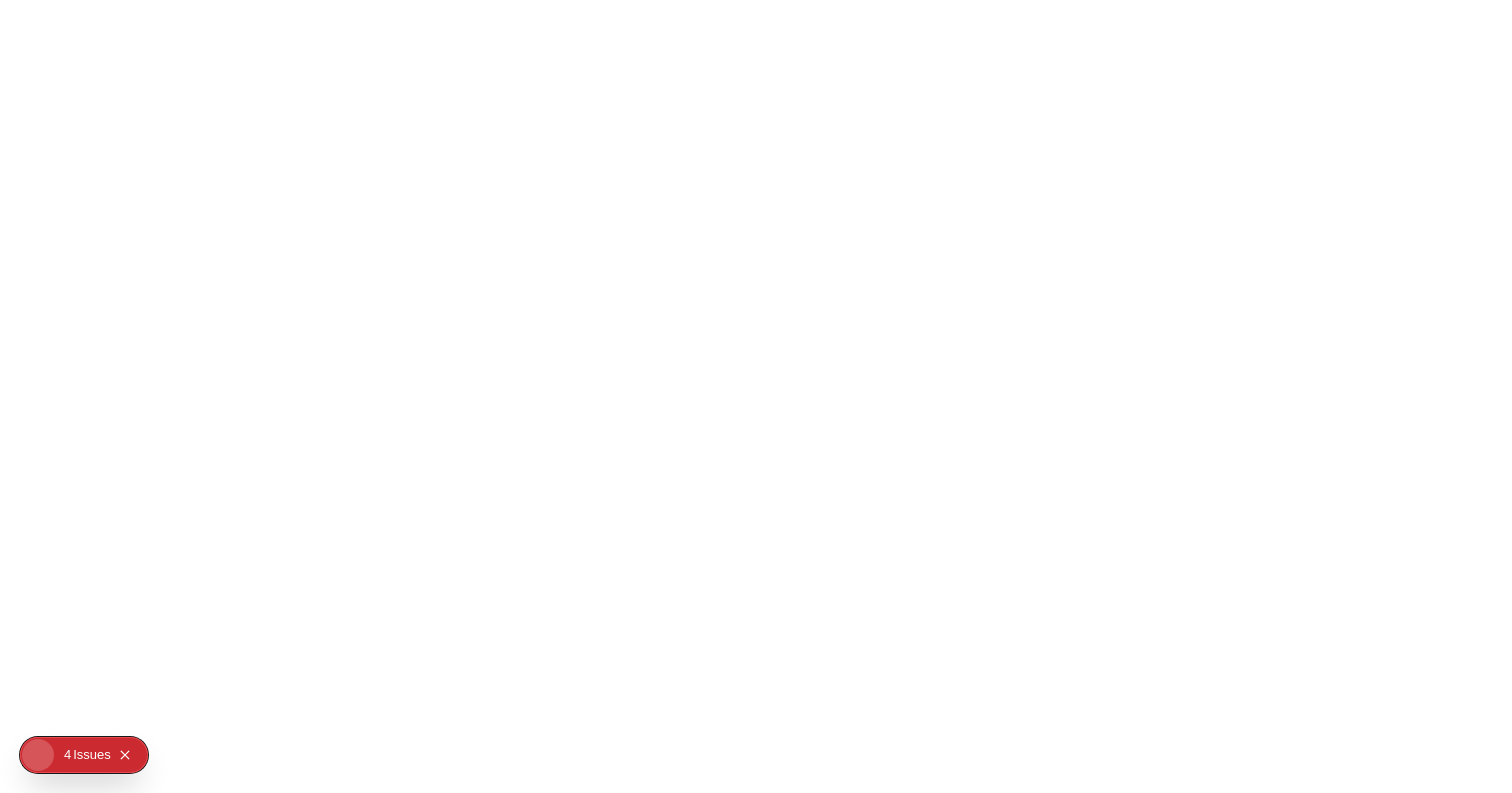 scroll, scrollTop: 0, scrollLeft: 0, axis: both 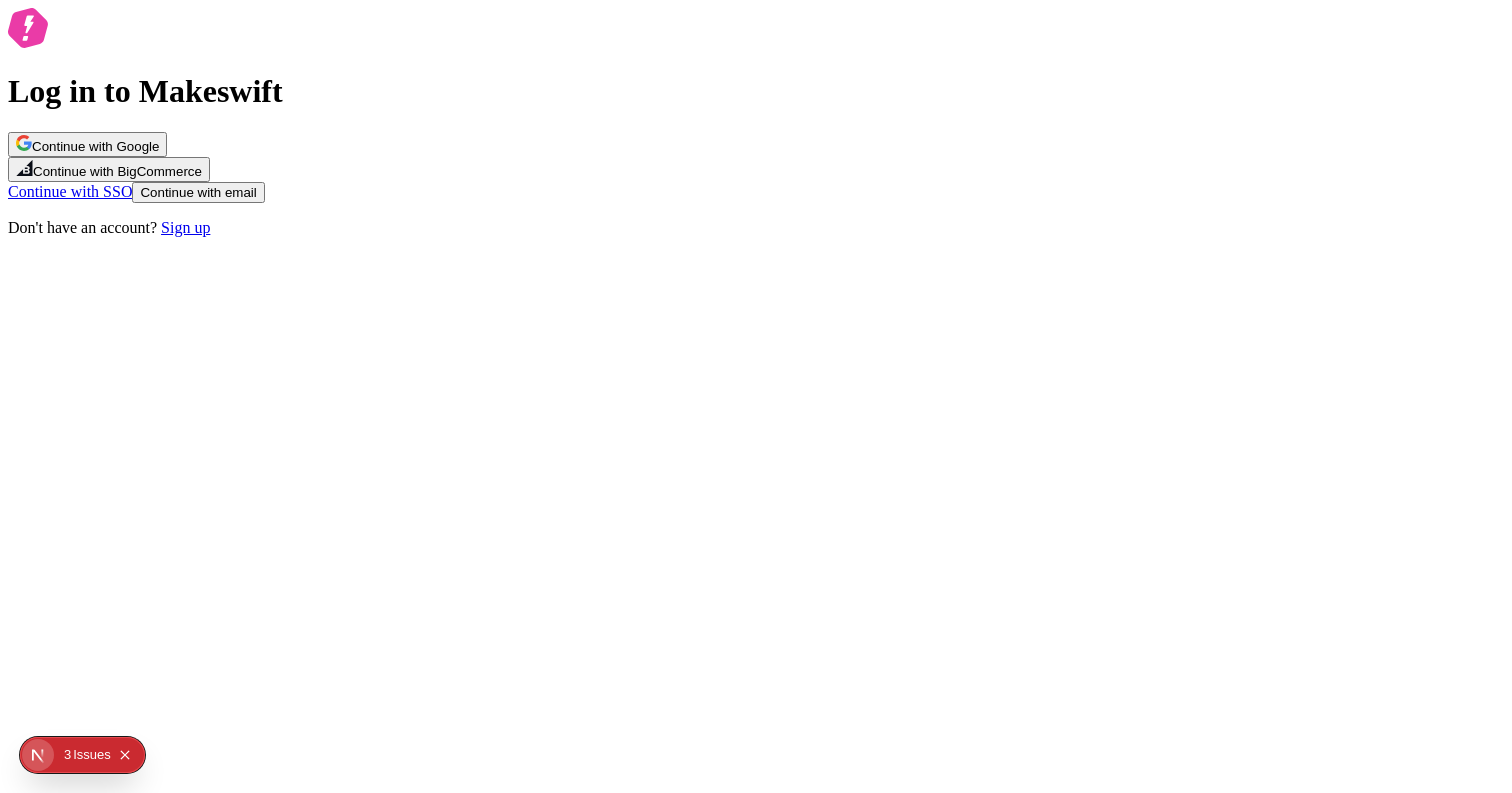 click on "Log in to Makeswift Continue with Google Continue with BigCommerce Continue with SSO Continue with email Don't have an account?   Sign up" at bounding box center [756, 122] 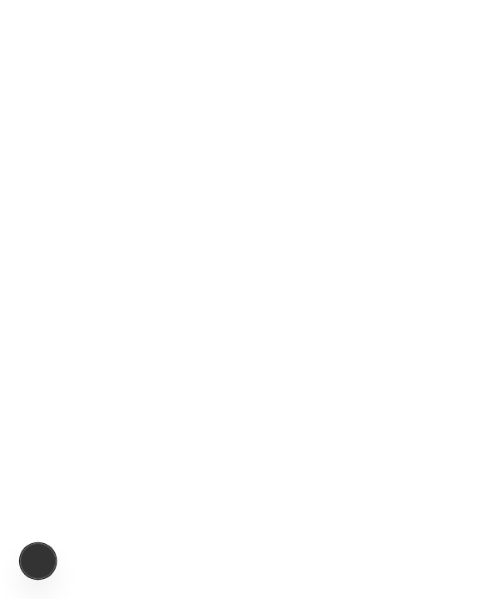 scroll, scrollTop: 0, scrollLeft: 0, axis: both 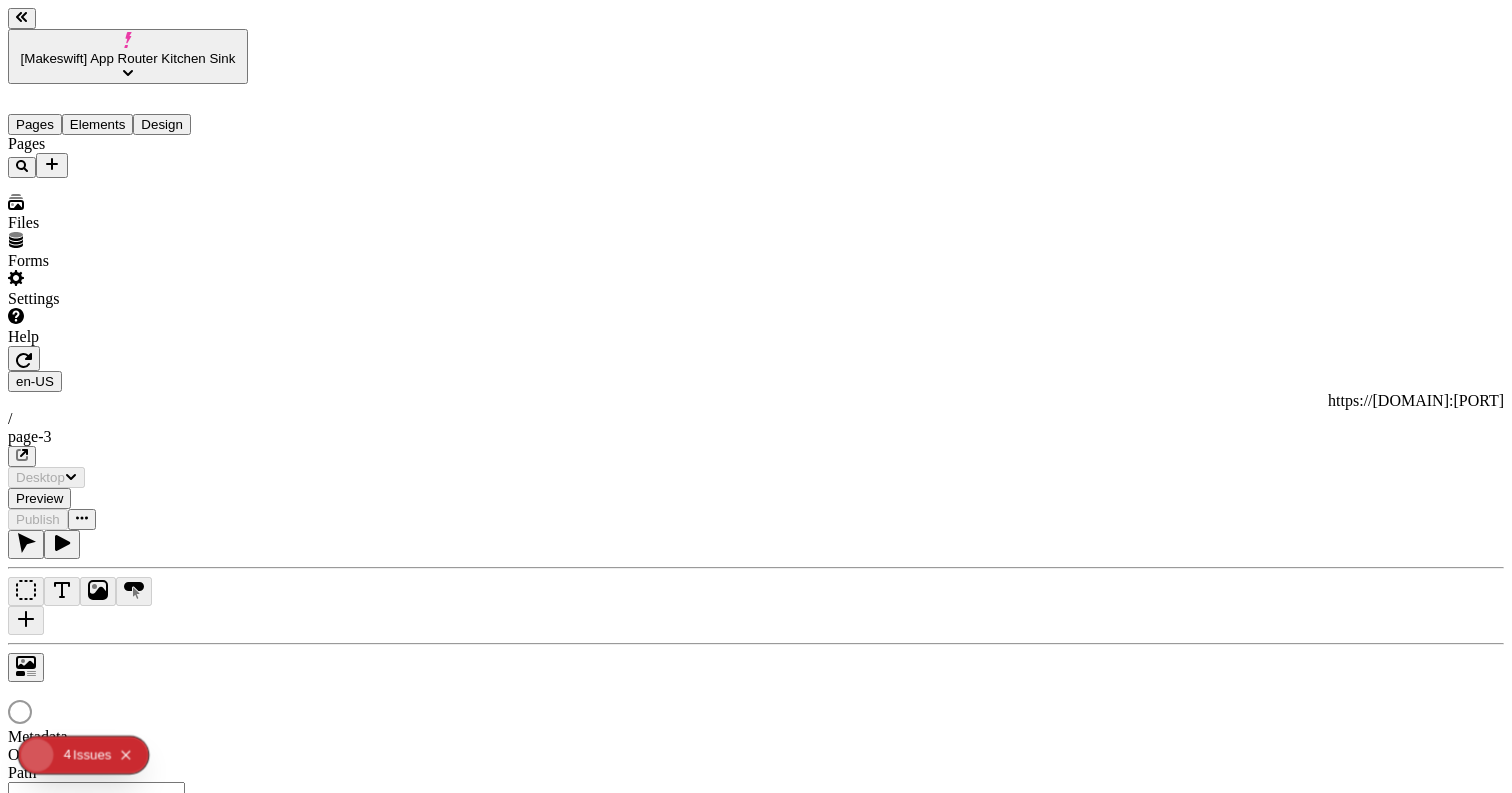 type on "/page-3" 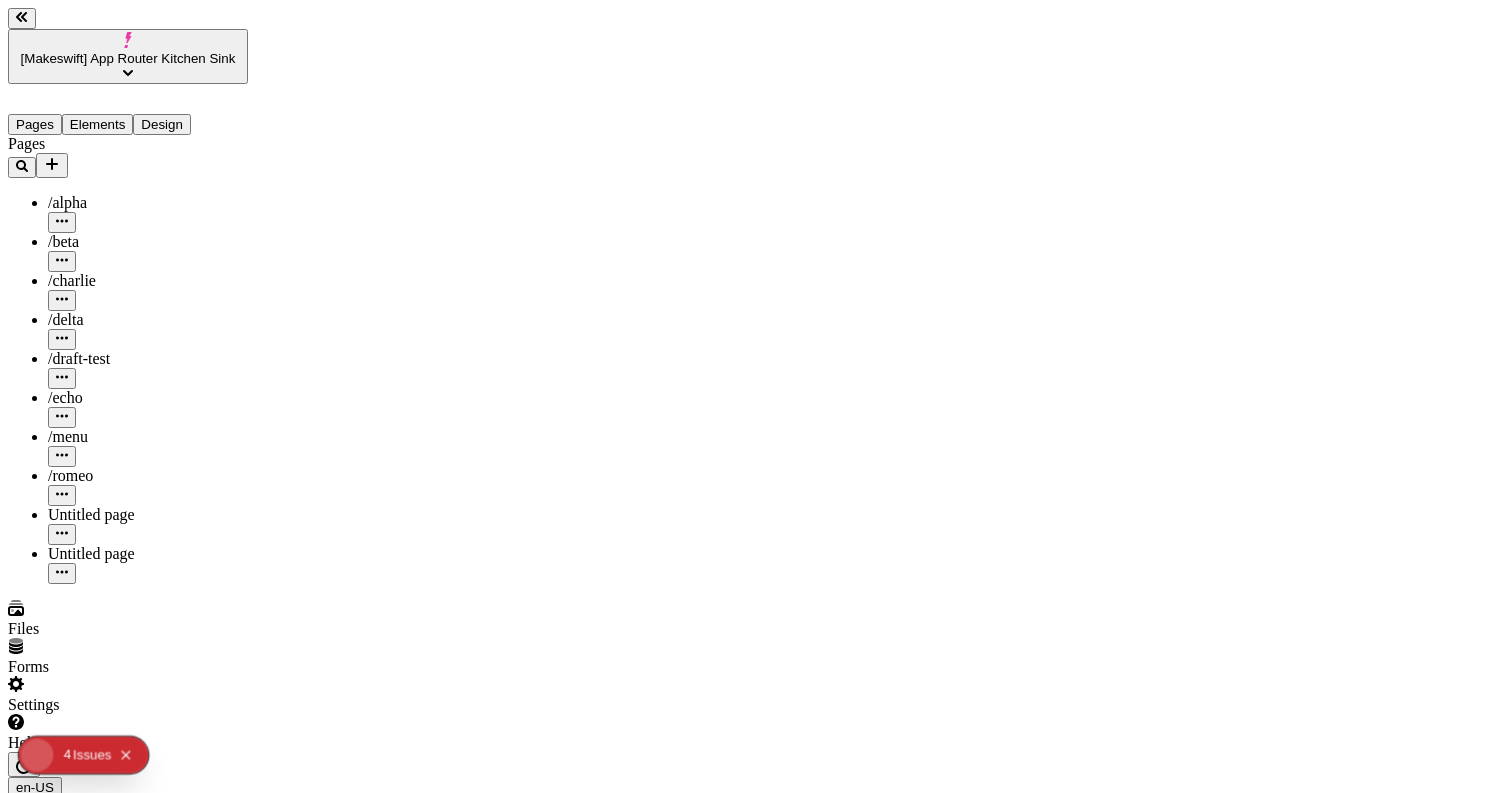 scroll, scrollTop: 0, scrollLeft: 0, axis: both 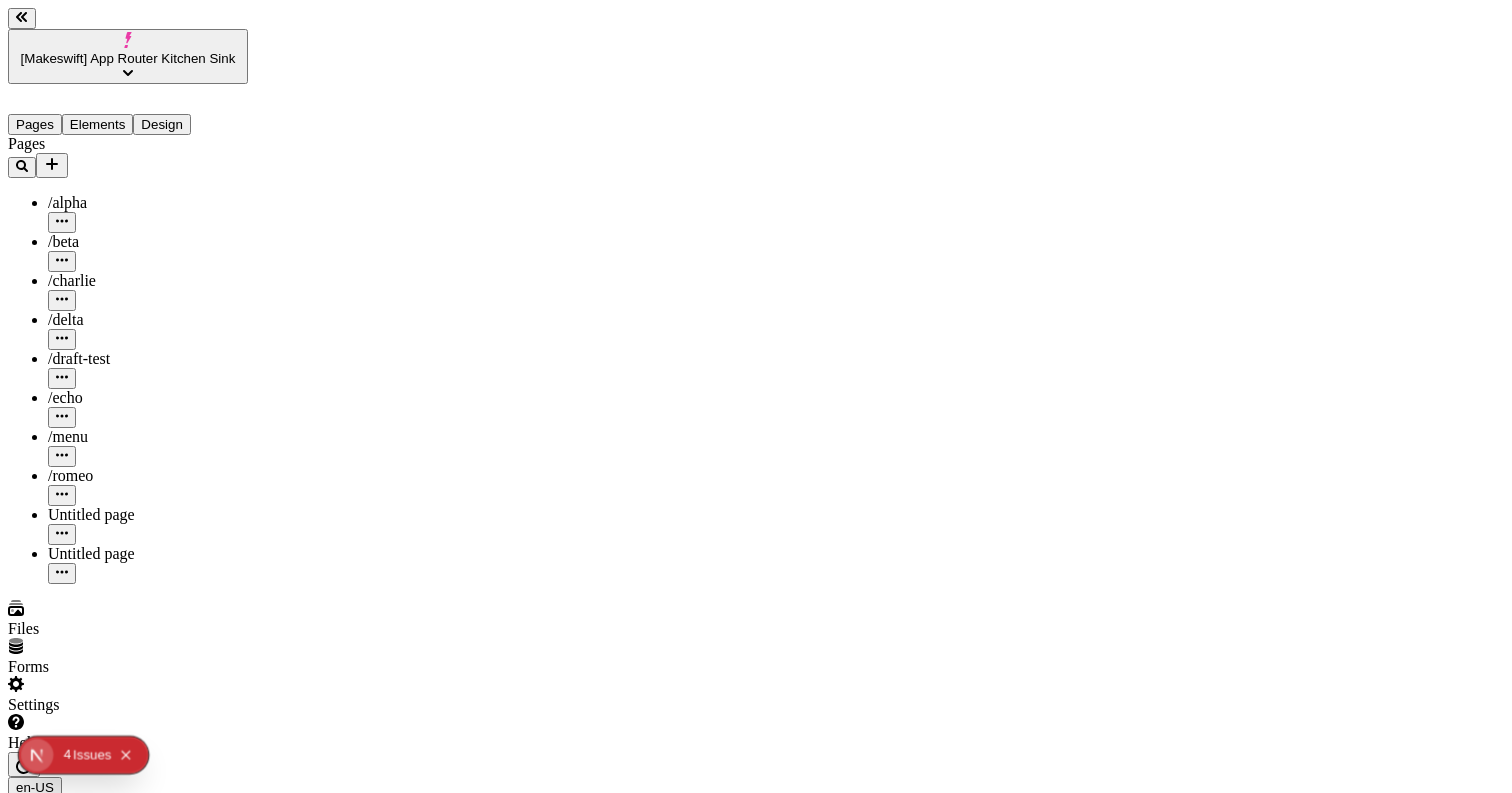 click 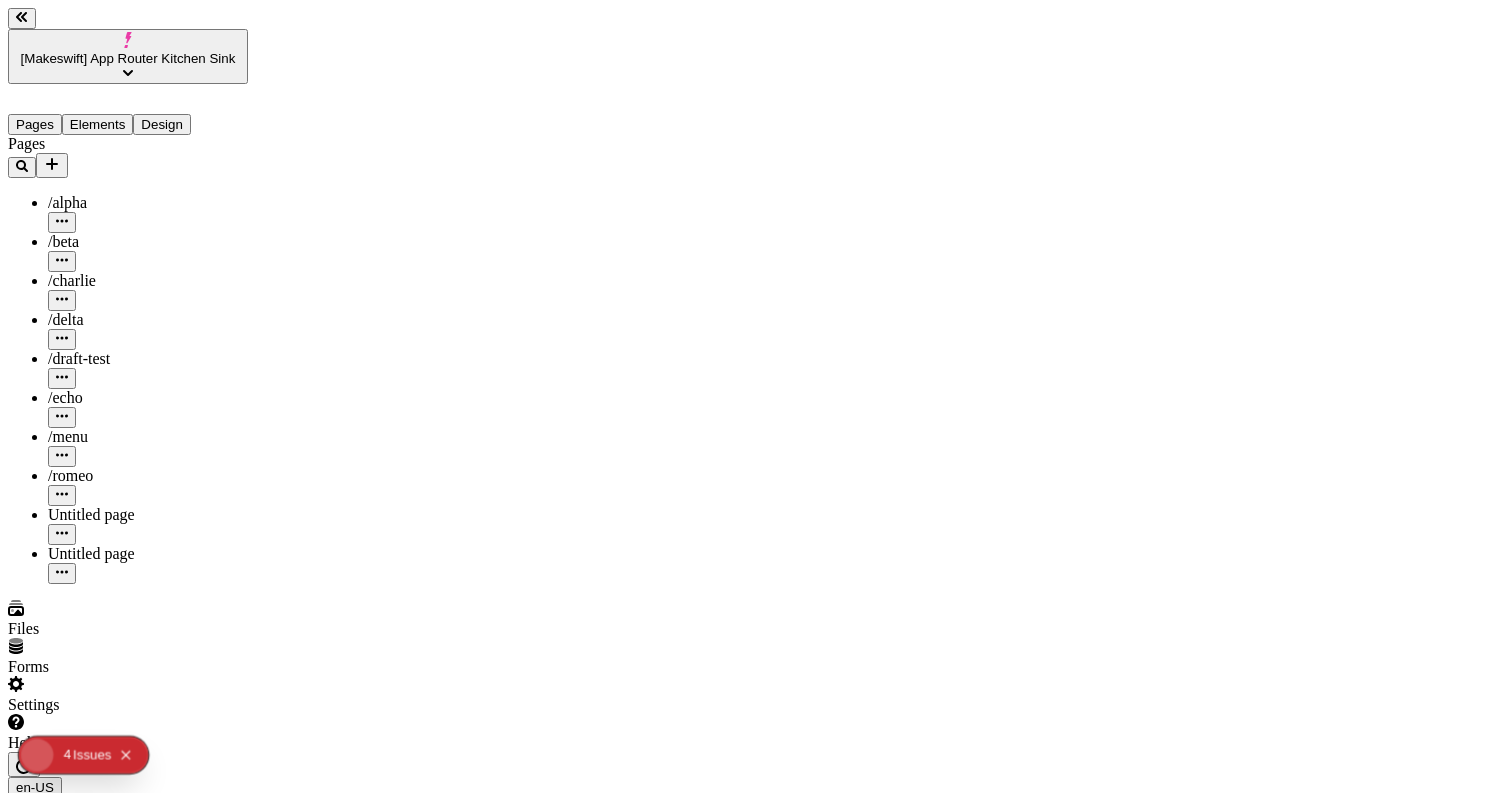 click 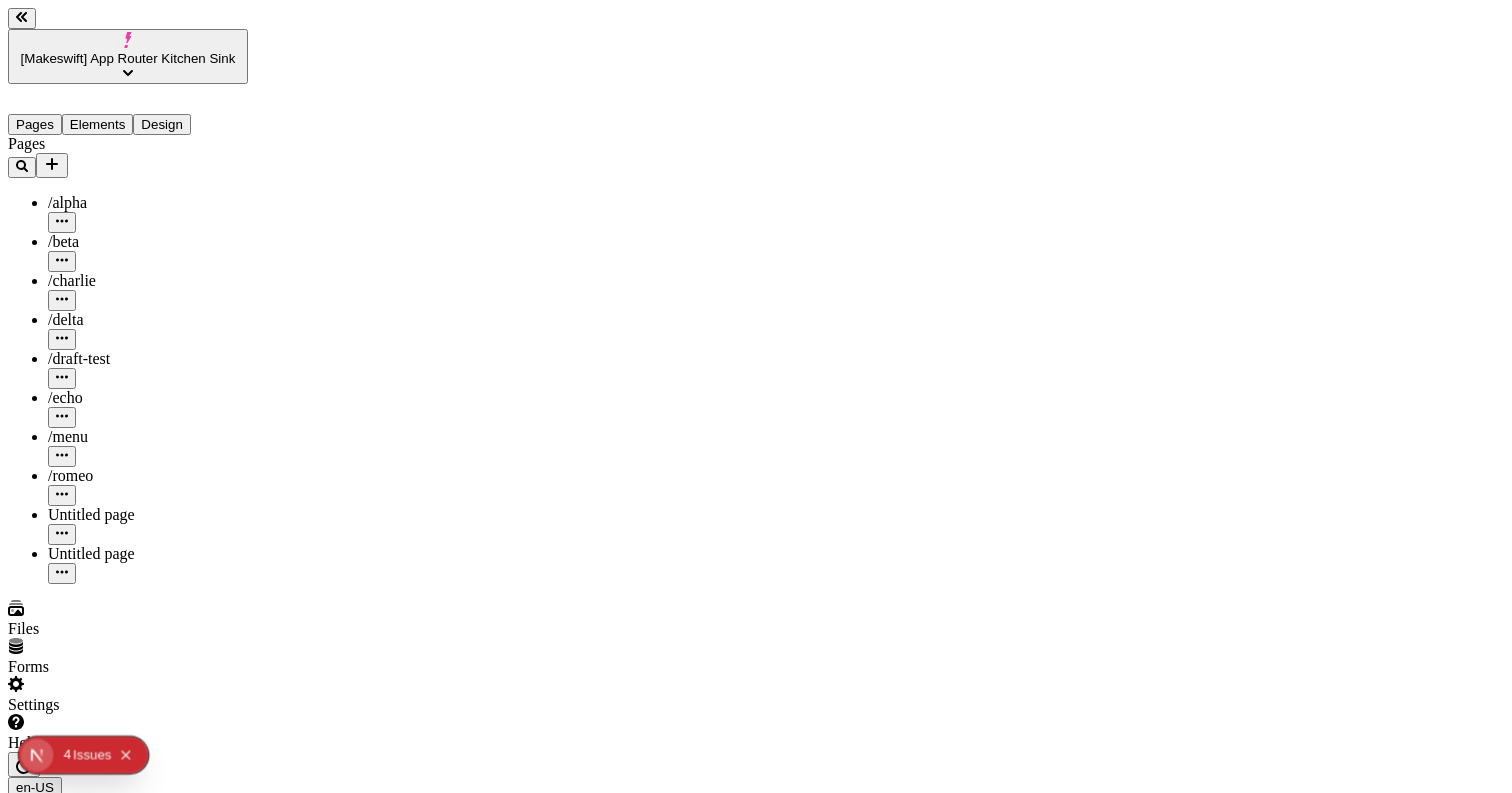 scroll, scrollTop: 0, scrollLeft: 303, axis: horizontal 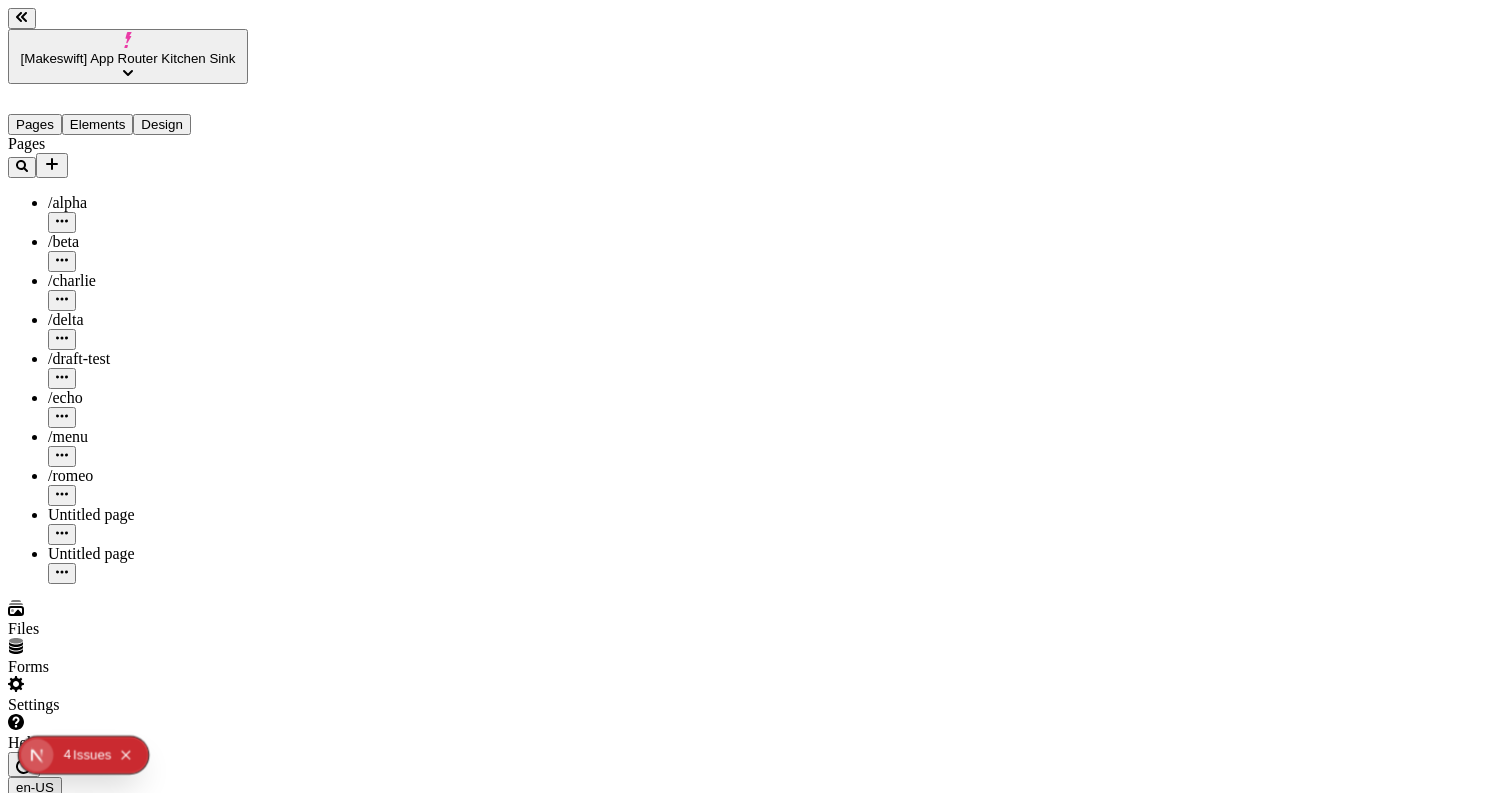 click 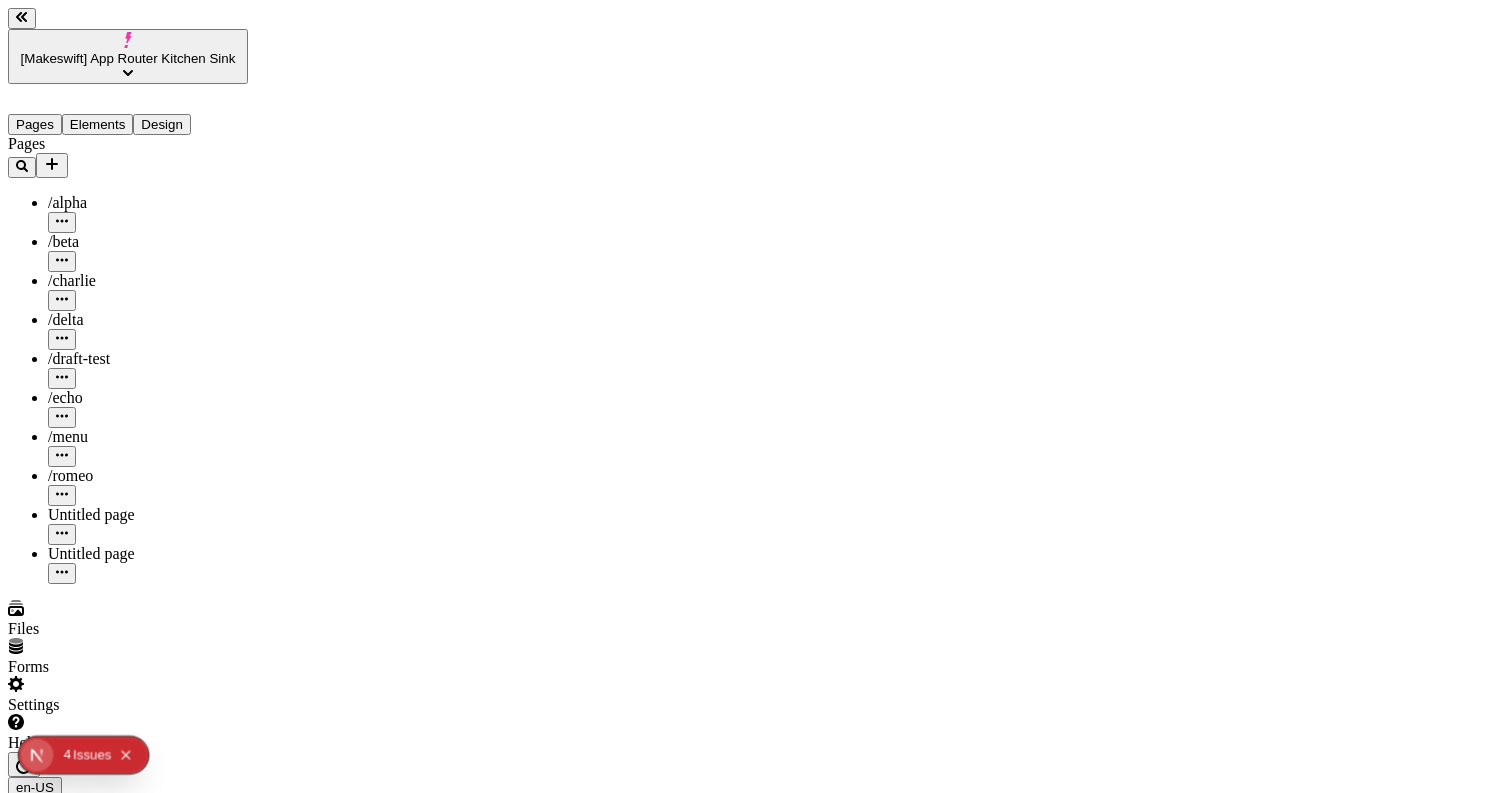 click 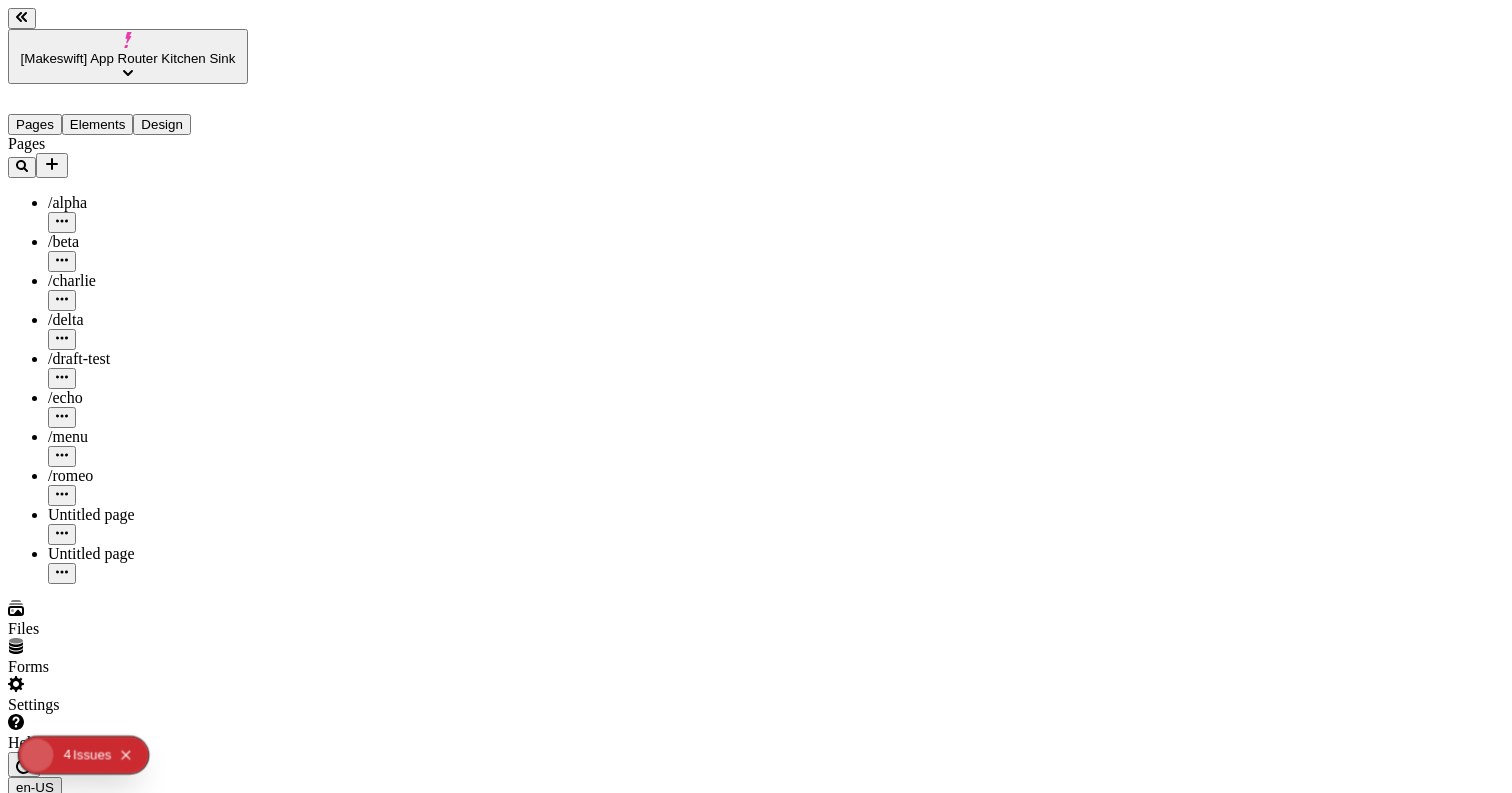 click 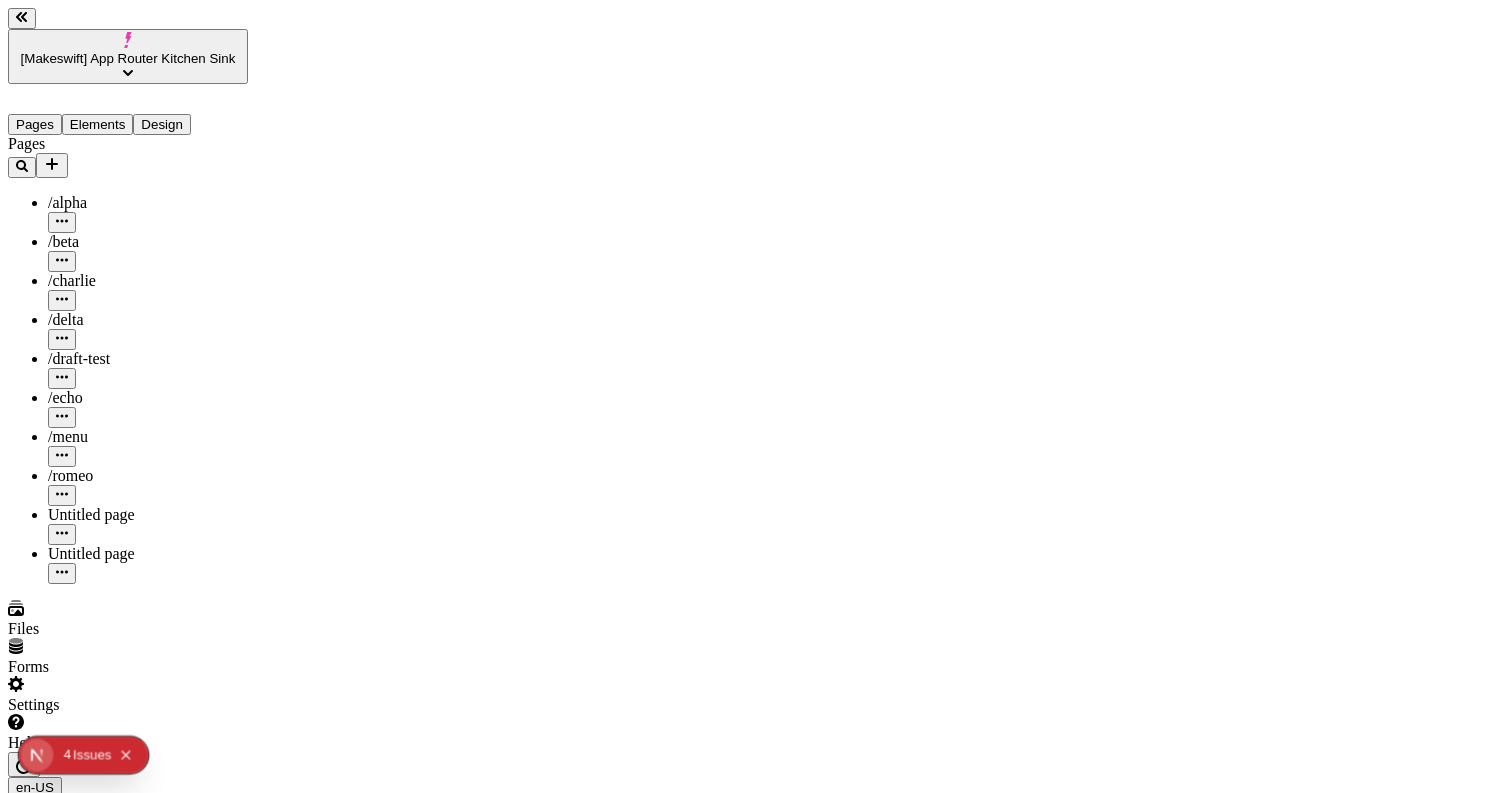 click 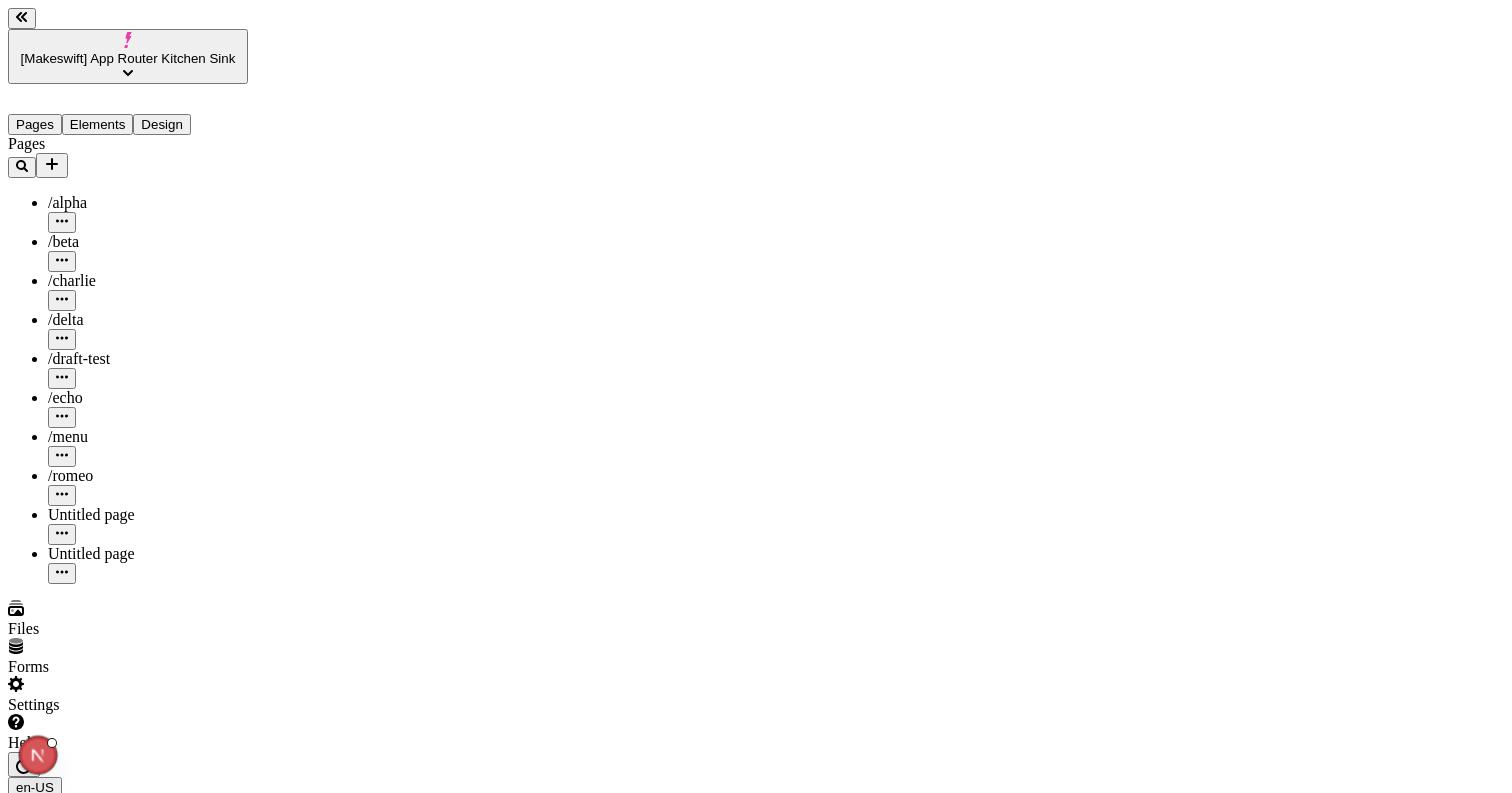scroll, scrollTop: 0, scrollLeft: 8, axis: horizontal 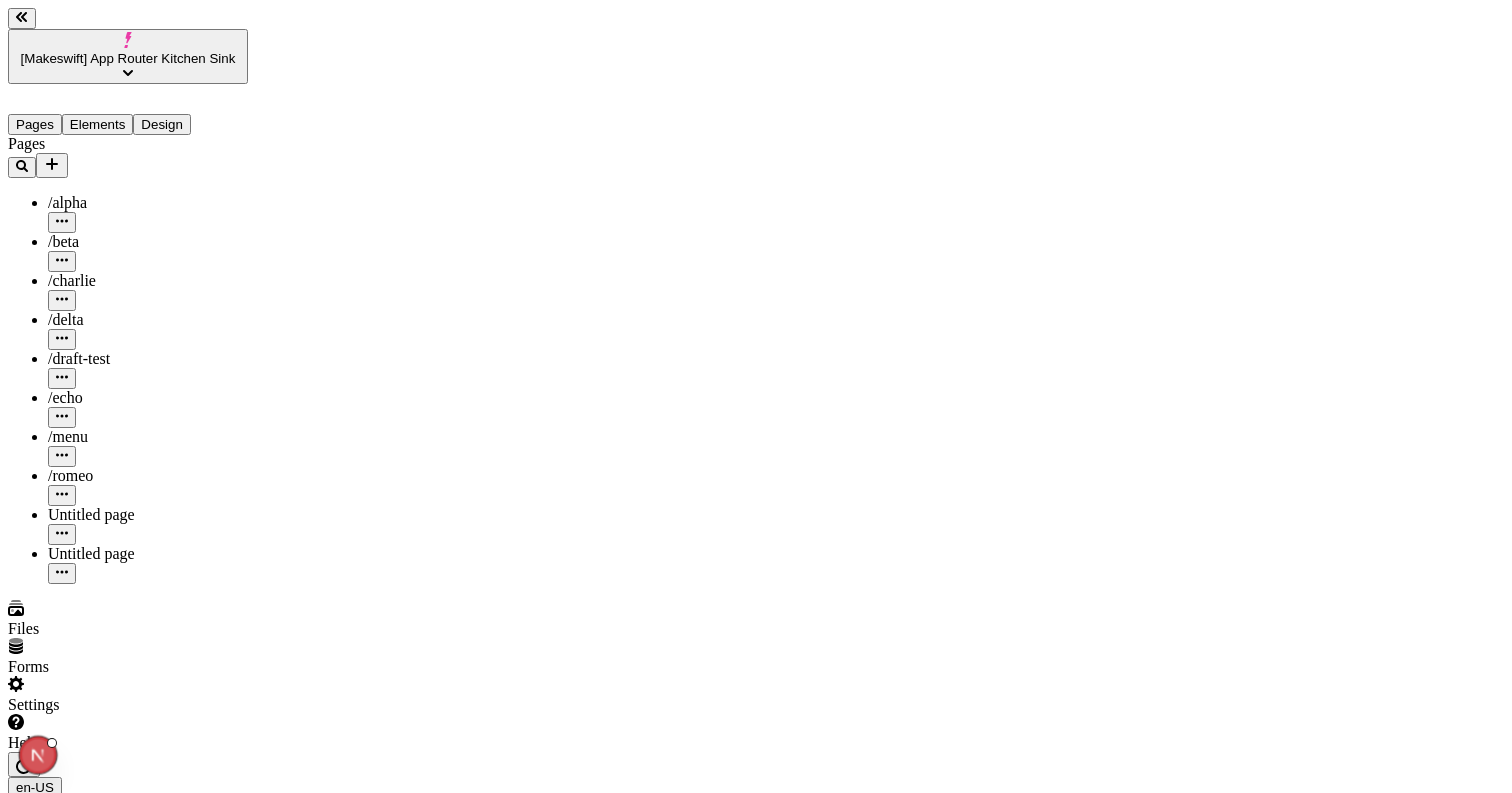 type 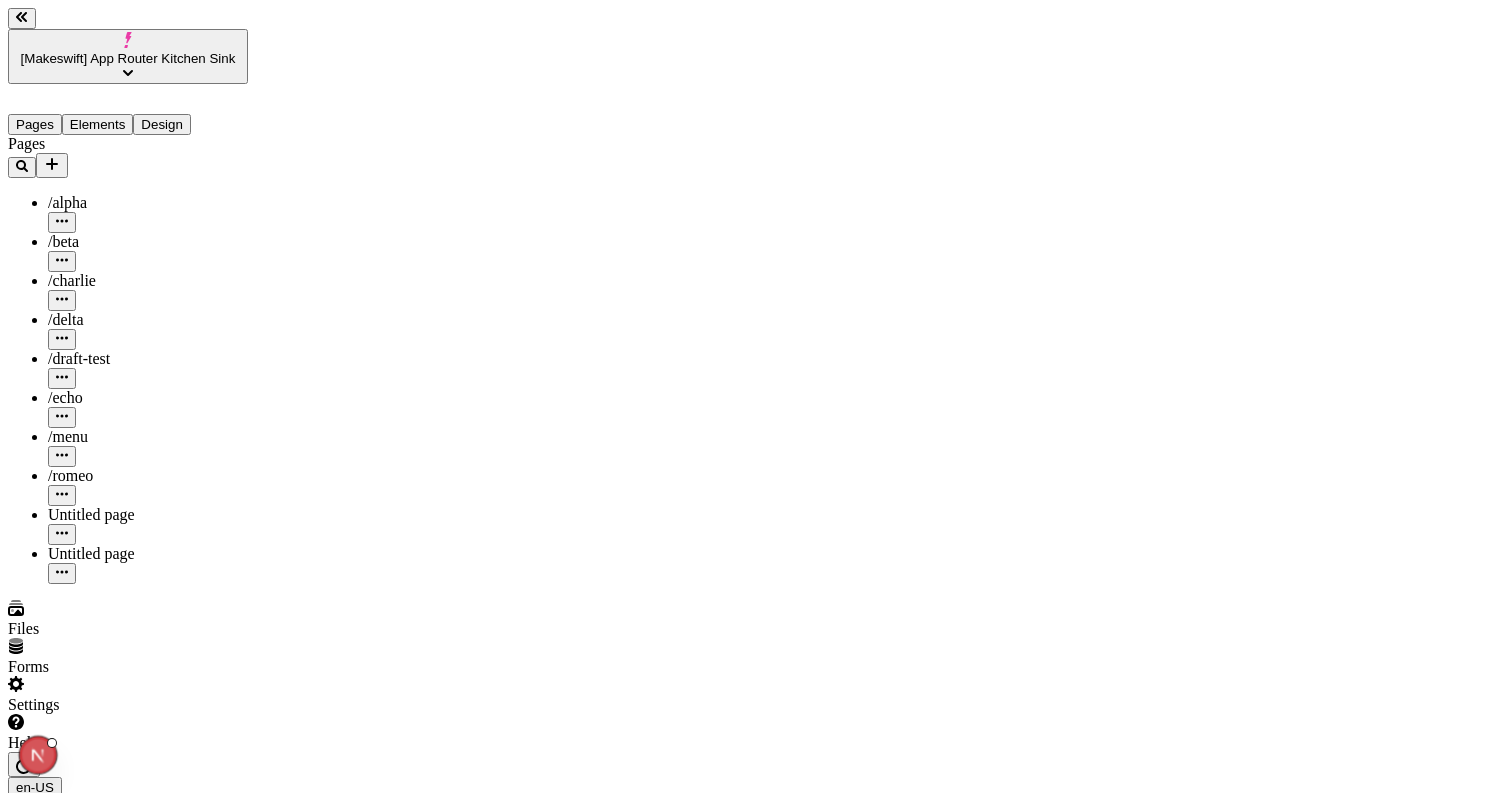 scroll, scrollTop: 0, scrollLeft: 162, axis: horizontal 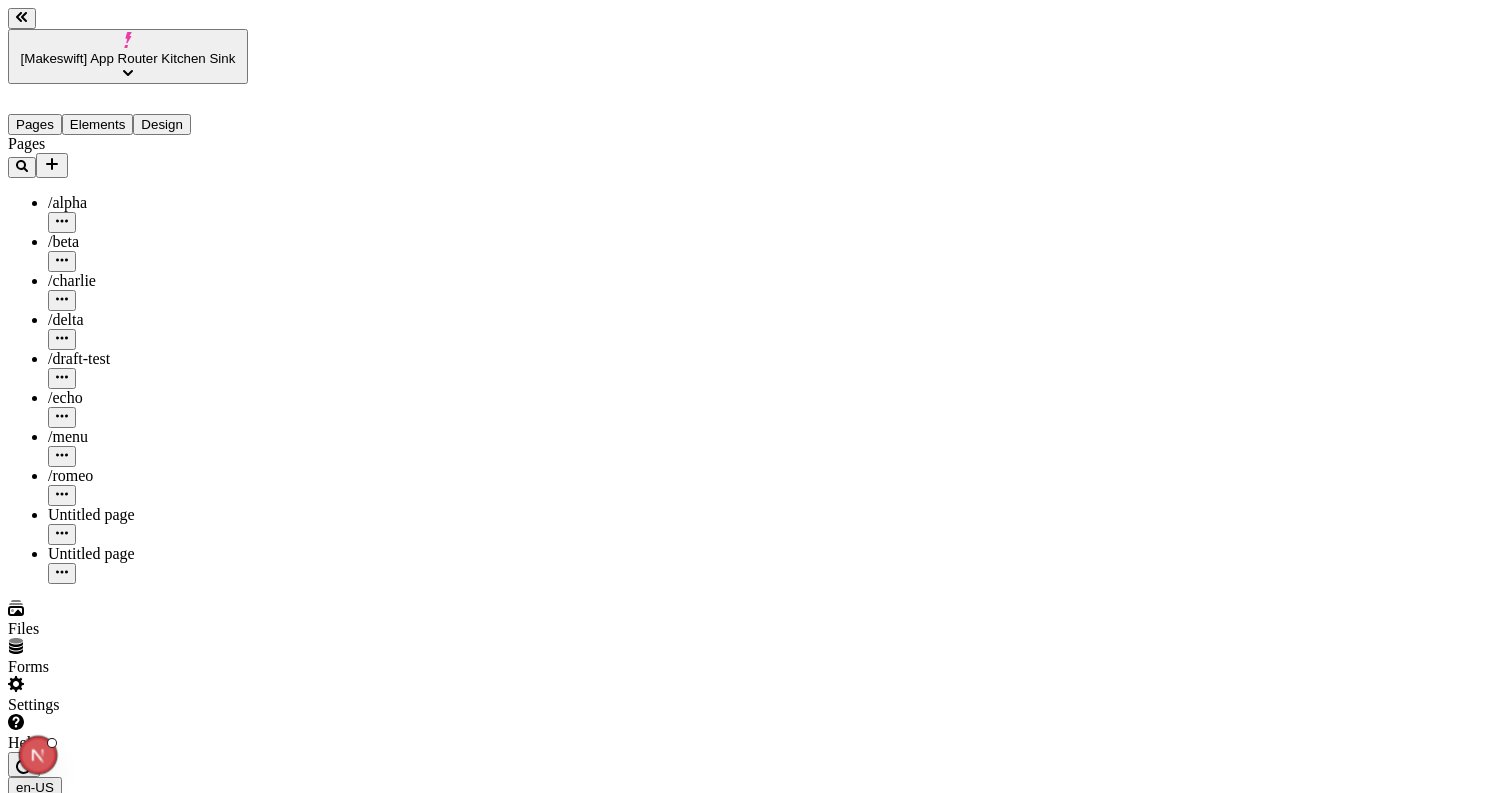 click 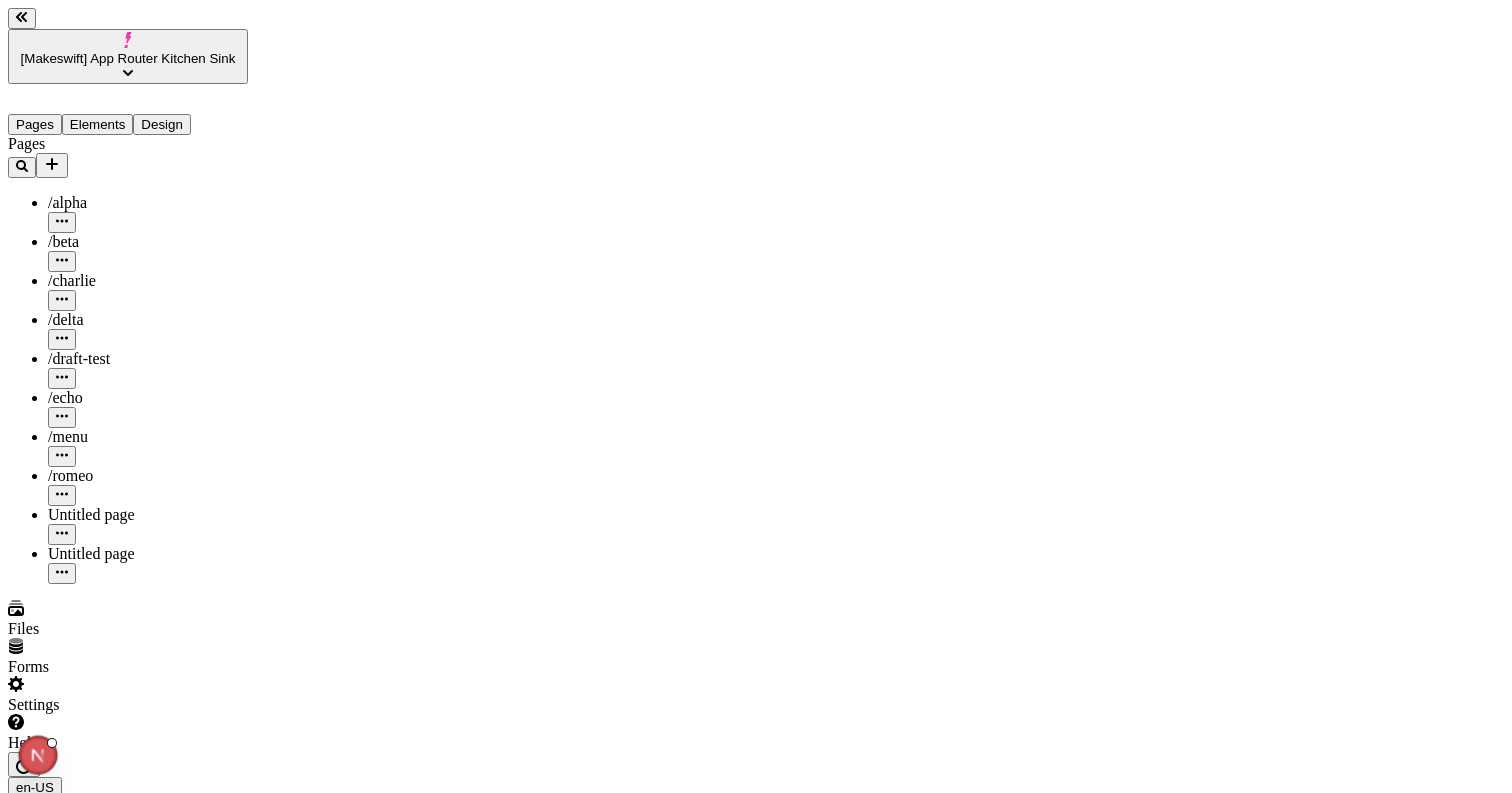 scroll, scrollTop: 0, scrollLeft: 20, axis: horizontal 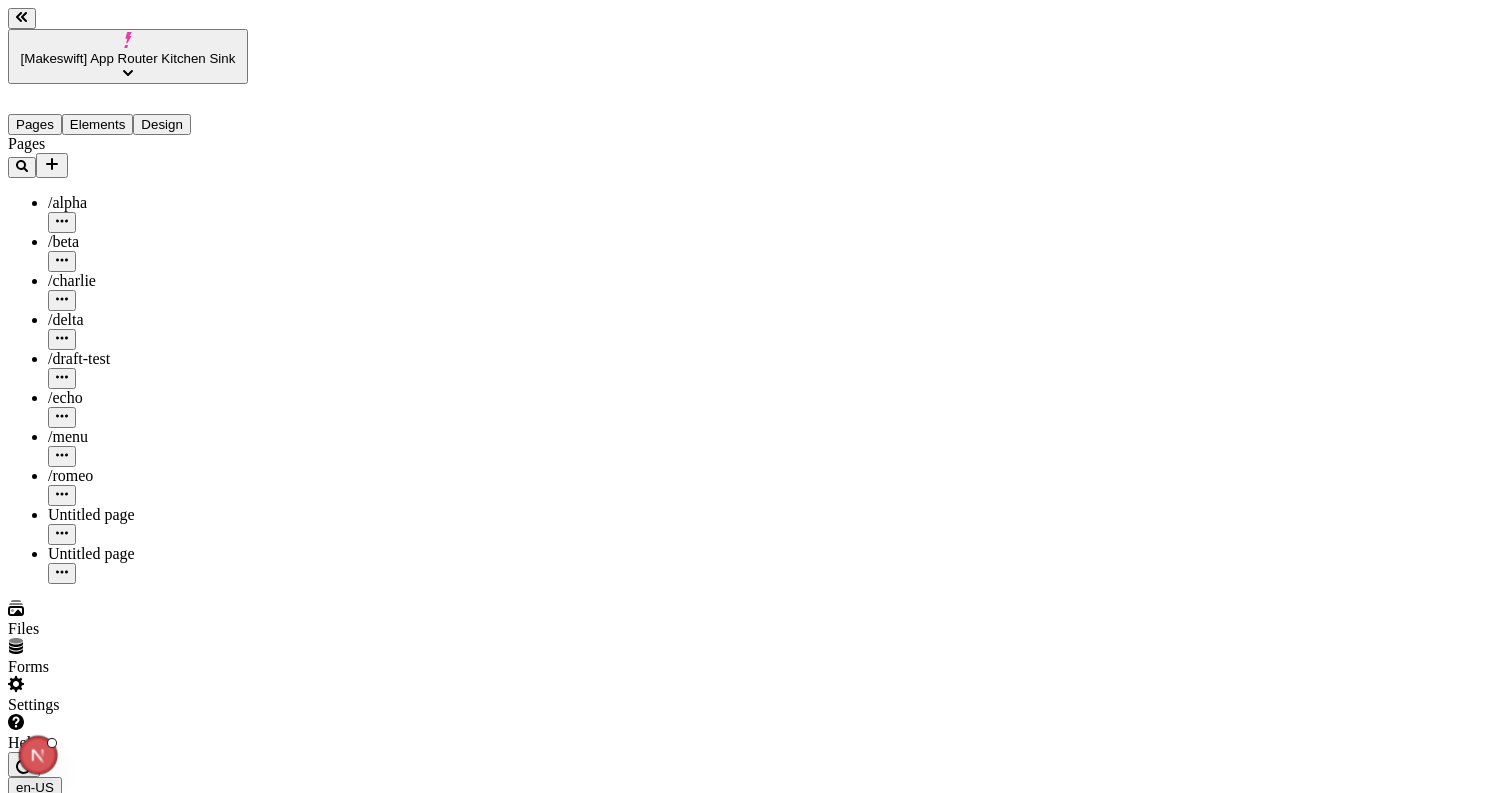 click on "Preview" at bounding box center (39, 904) 